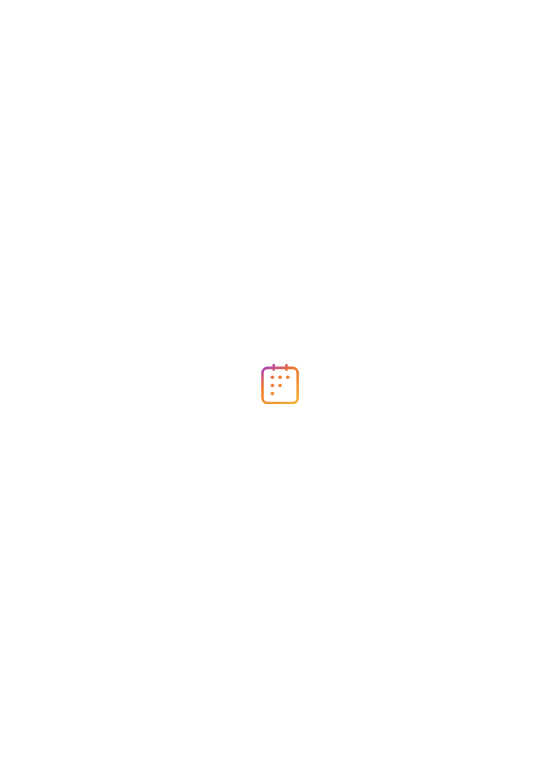 scroll, scrollTop: 0, scrollLeft: 0, axis: both 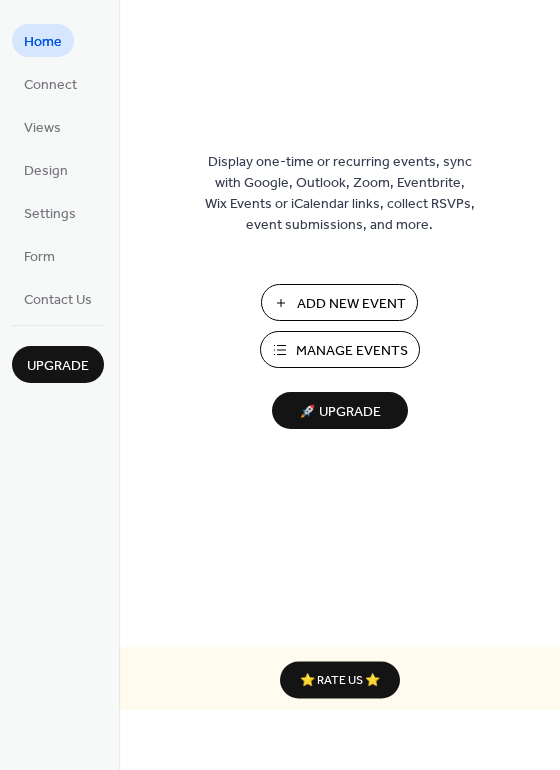 click on "Add New Event Manage Events 🚀 Upgrade" at bounding box center [340, 356] 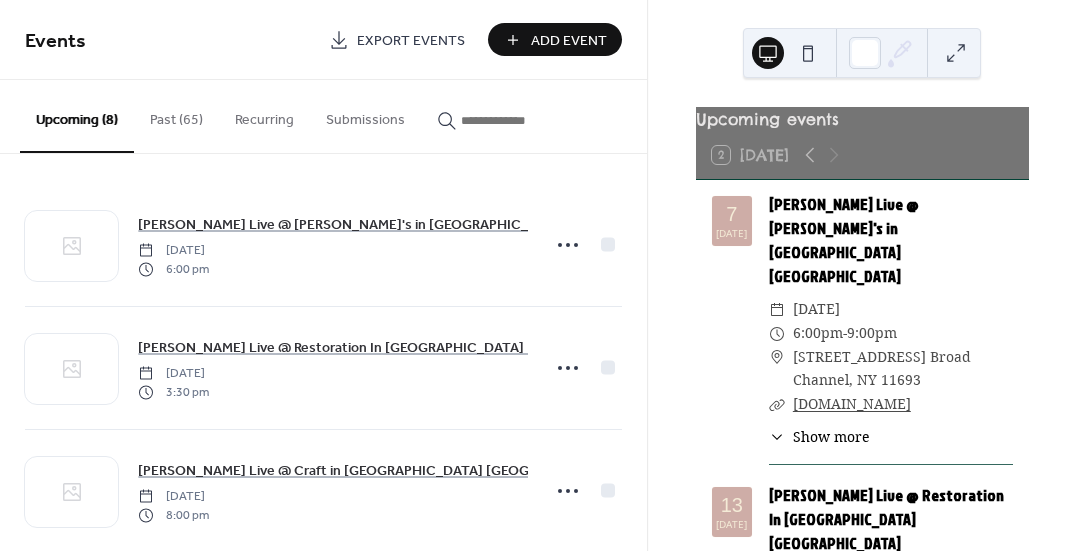 scroll, scrollTop: 0, scrollLeft: 0, axis: both 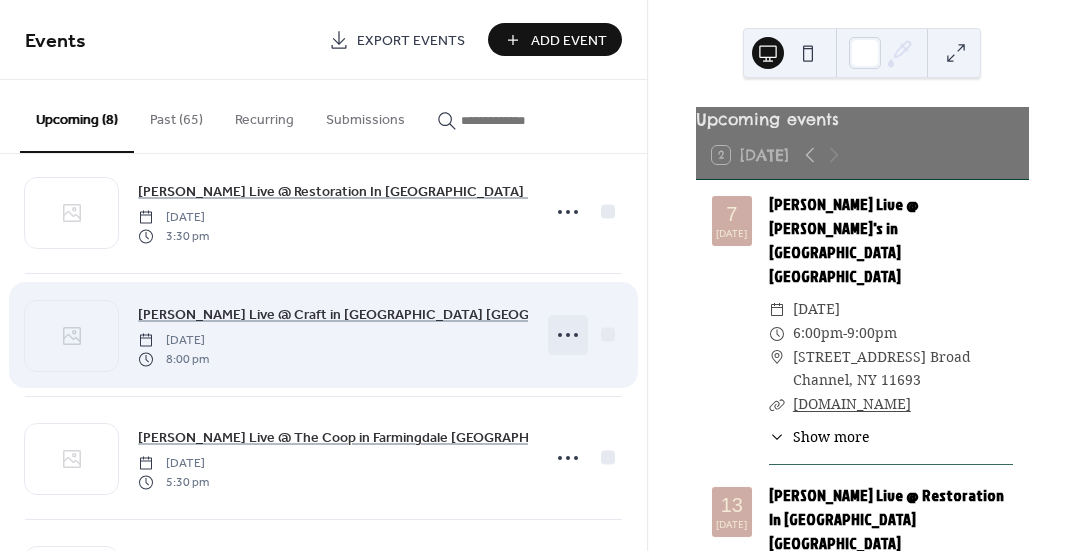 click 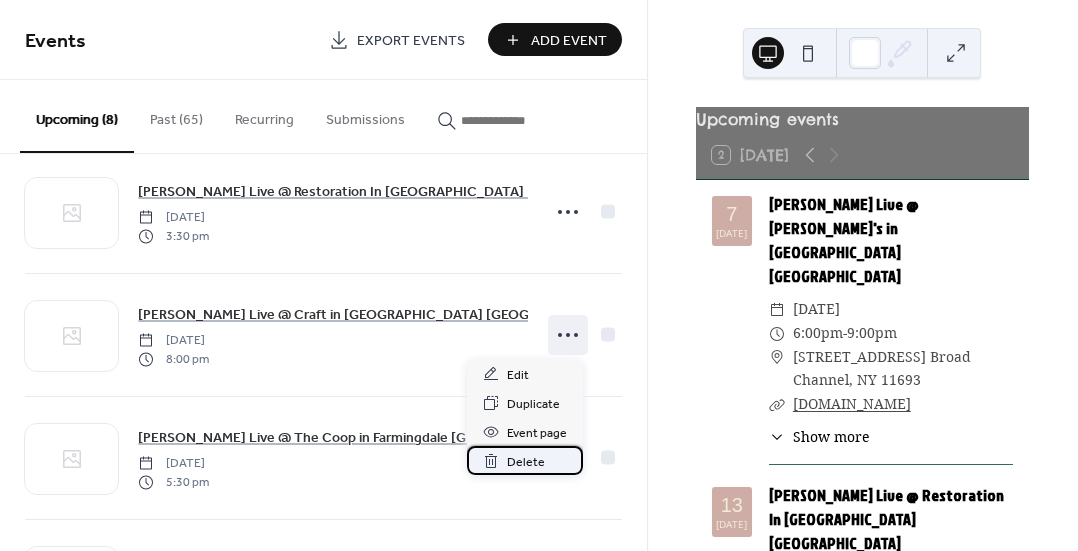 click on "Delete" at bounding box center (526, 462) 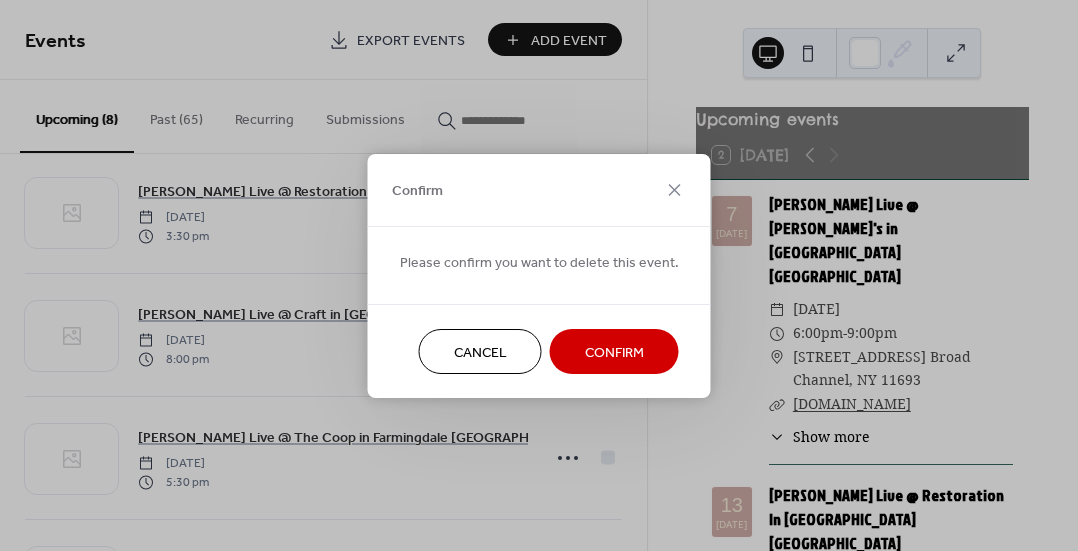 click on "Confirm" at bounding box center (614, 352) 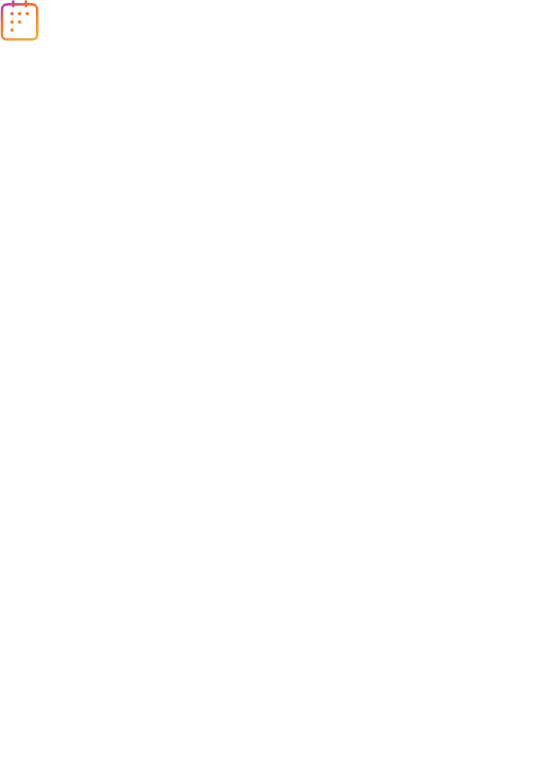 scroll, scrollTop: 0, scrollLeft: 0, axis: both 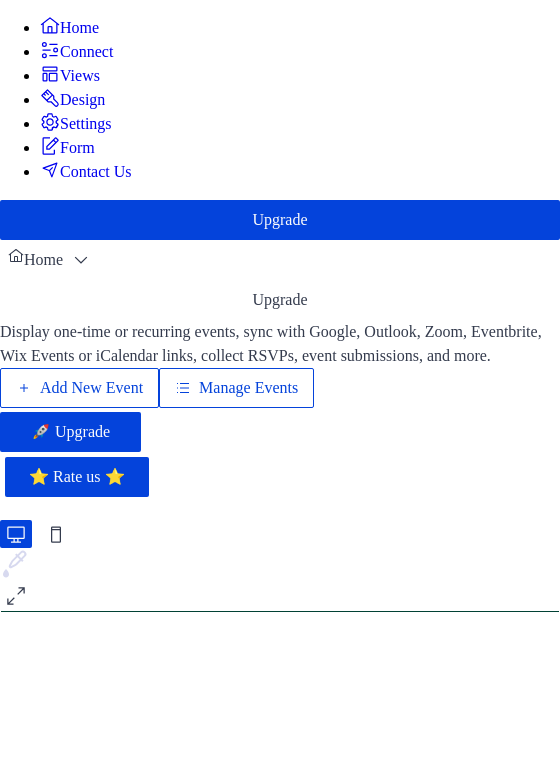 click on "Add New Event" at bounding box center (91, 388) 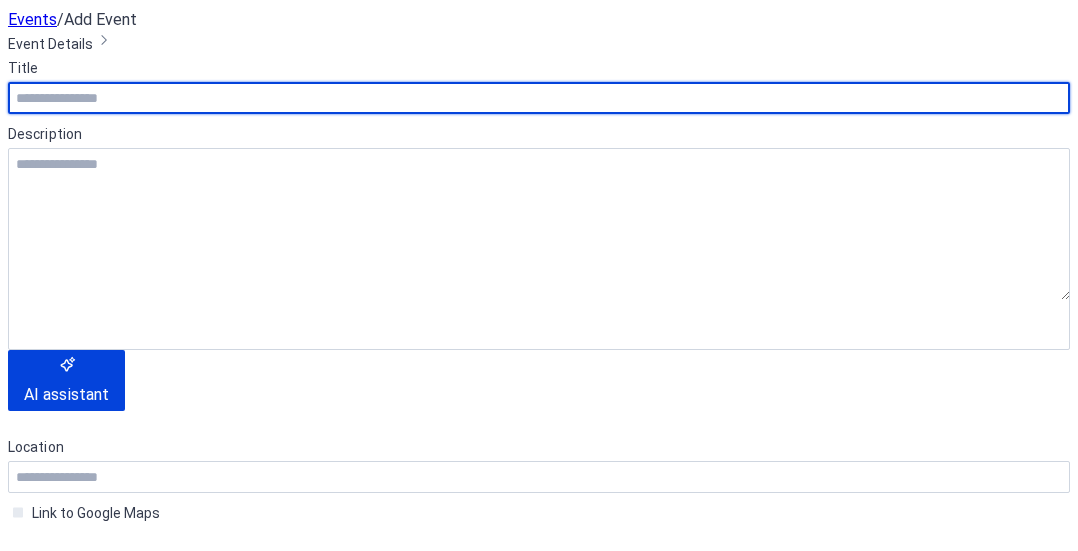 scroll, scrollTop: 0, scrollLeft: 0, axis: both 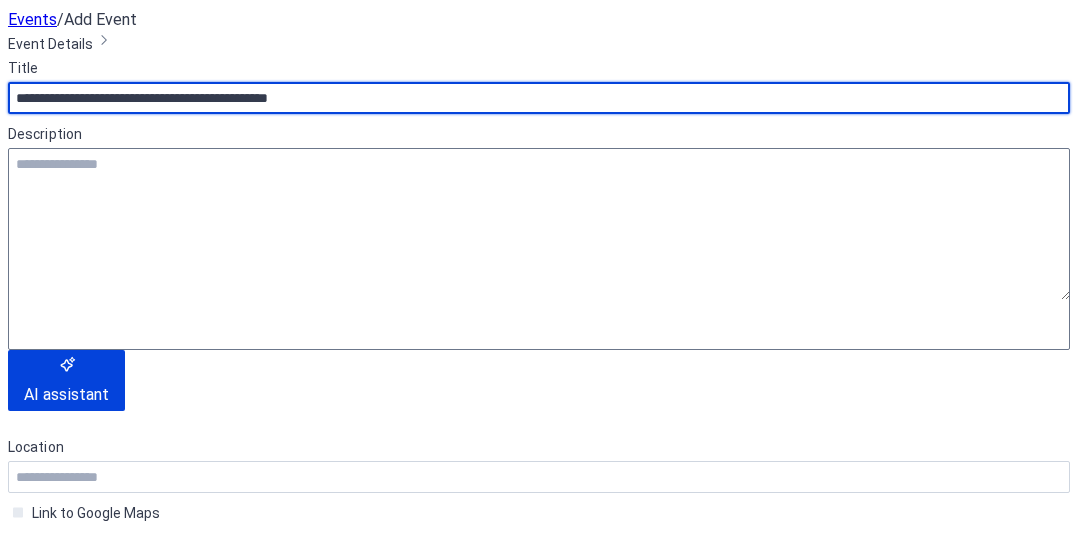 type on "**********" 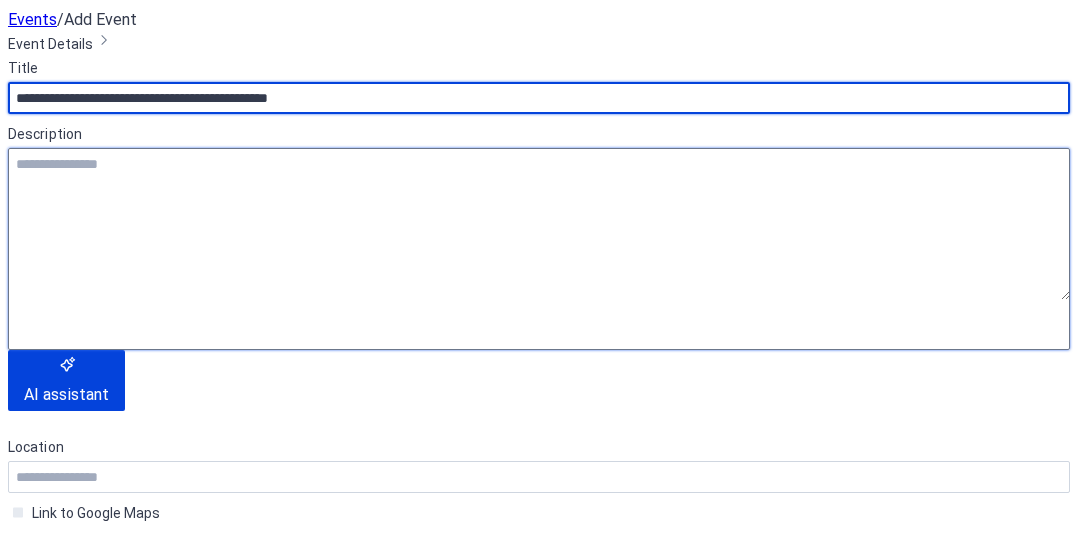click at bounding box center [539, 224] 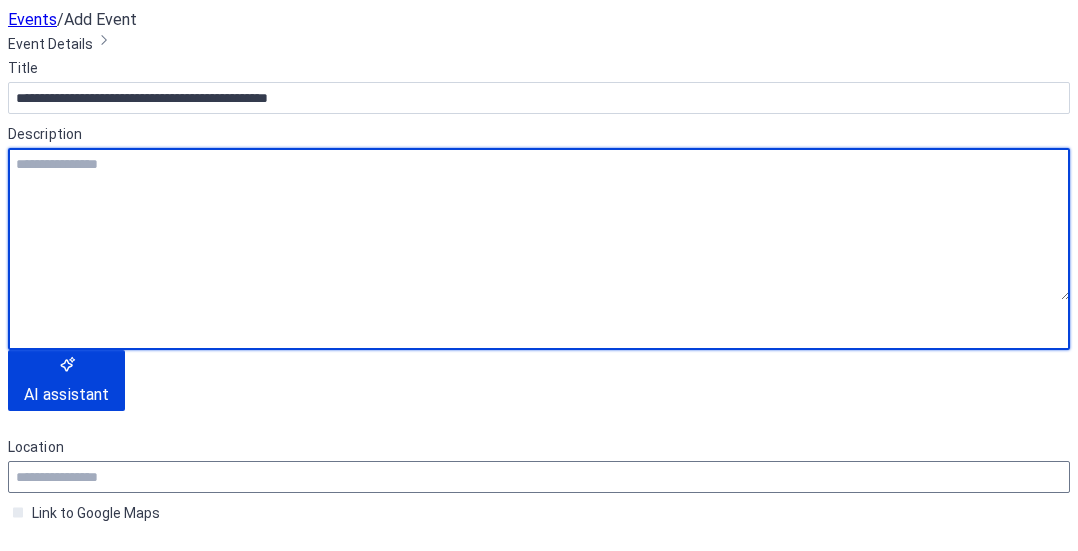 scroll, scrollTop: 372, scrollLeft: 0, axis: vertical 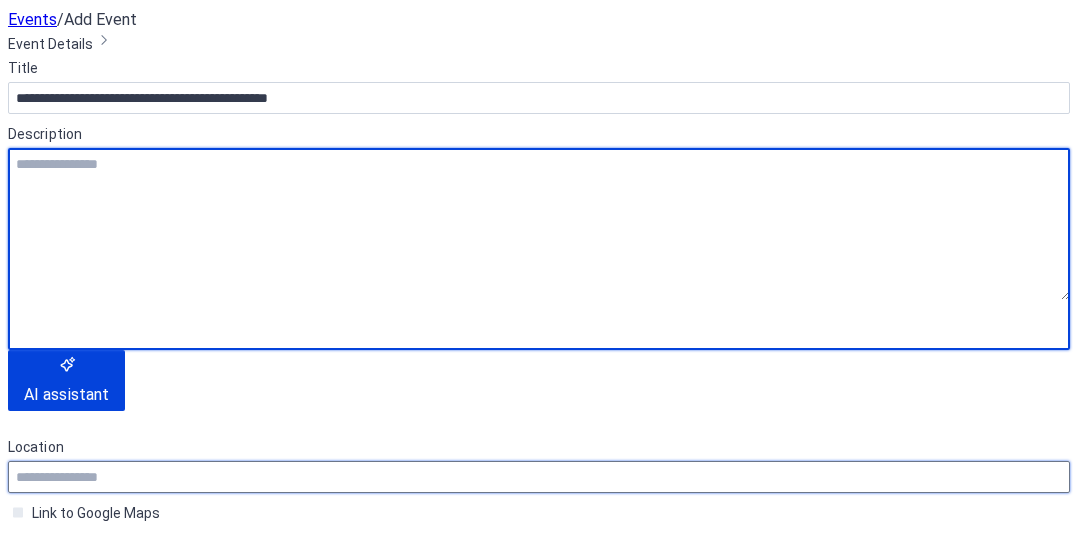 click at bounding box center (539, 477) 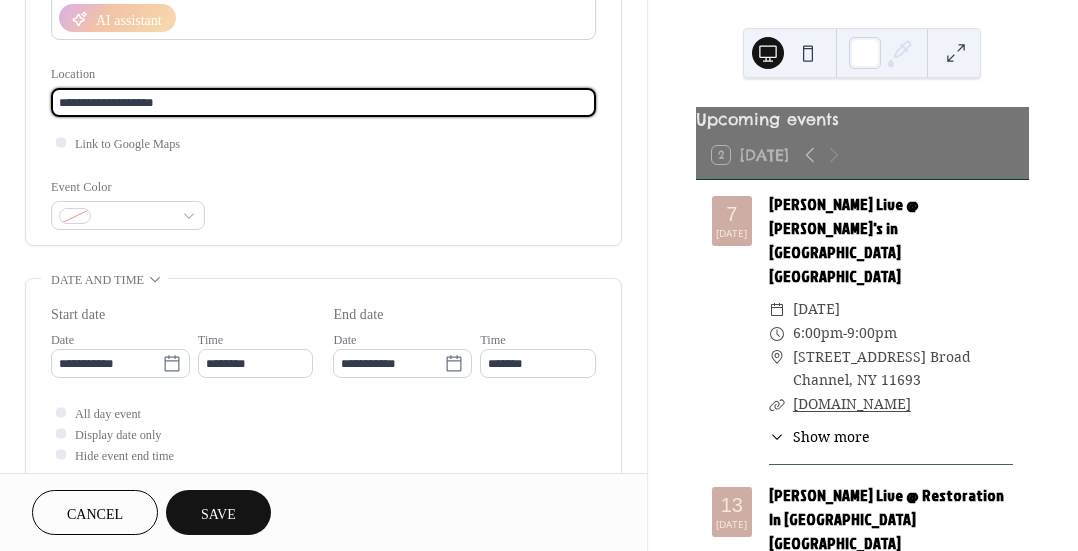 click on "**********" at bounding box center [323, -8] 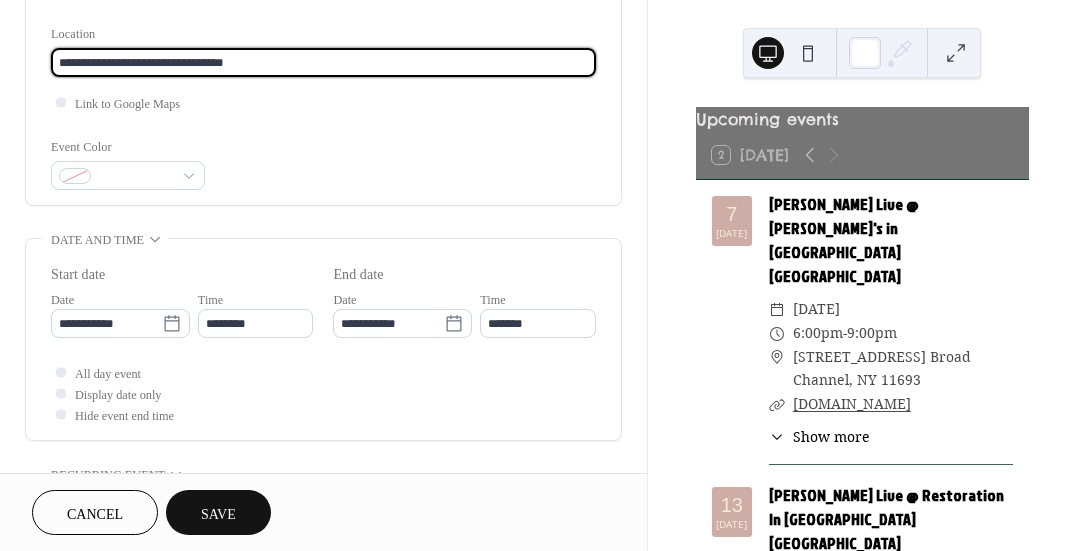 type on "**********" 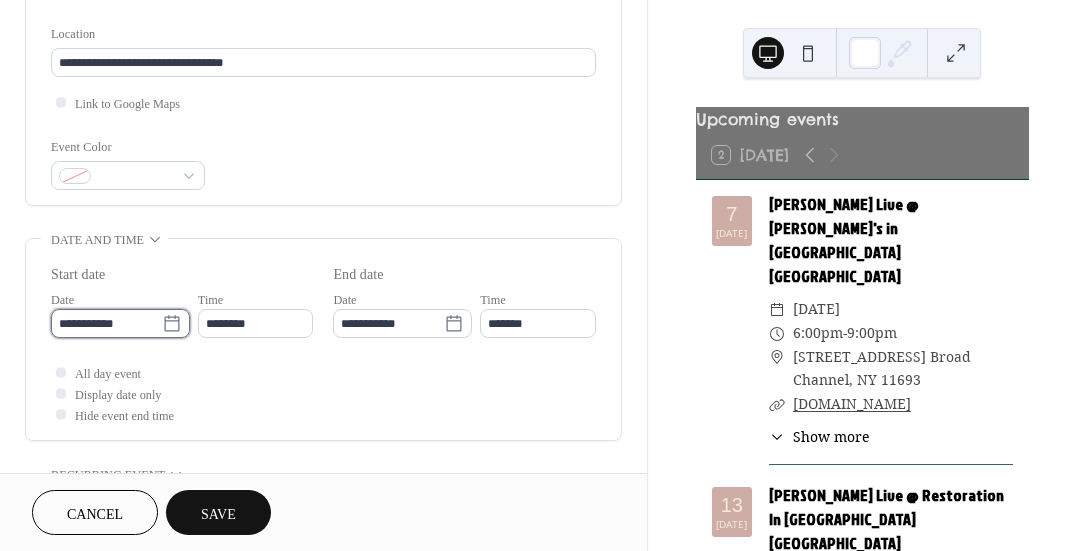 click on "**********" at bounding box center [106, 323] 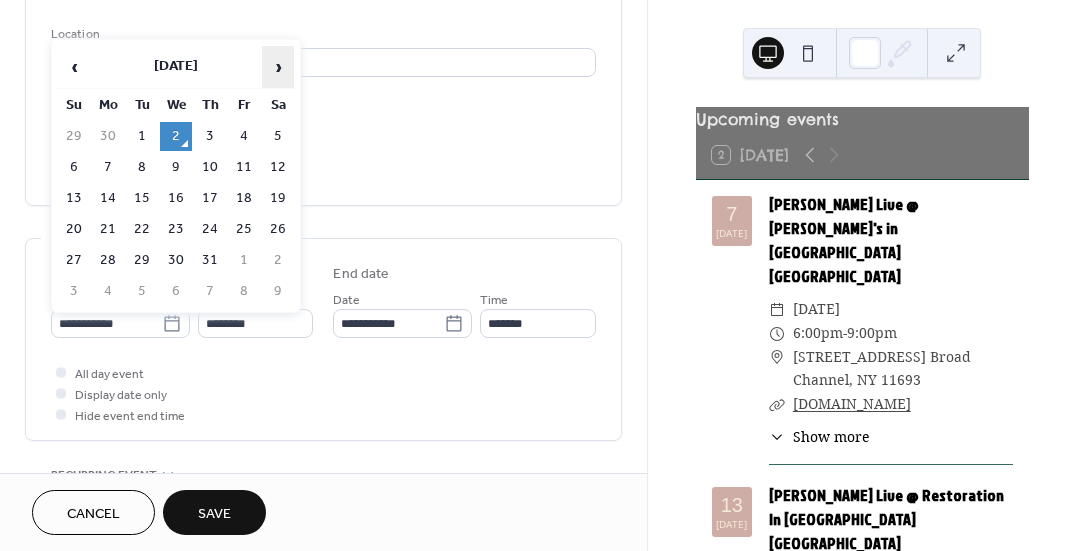 click on "›" at bounding box center [278, 67] 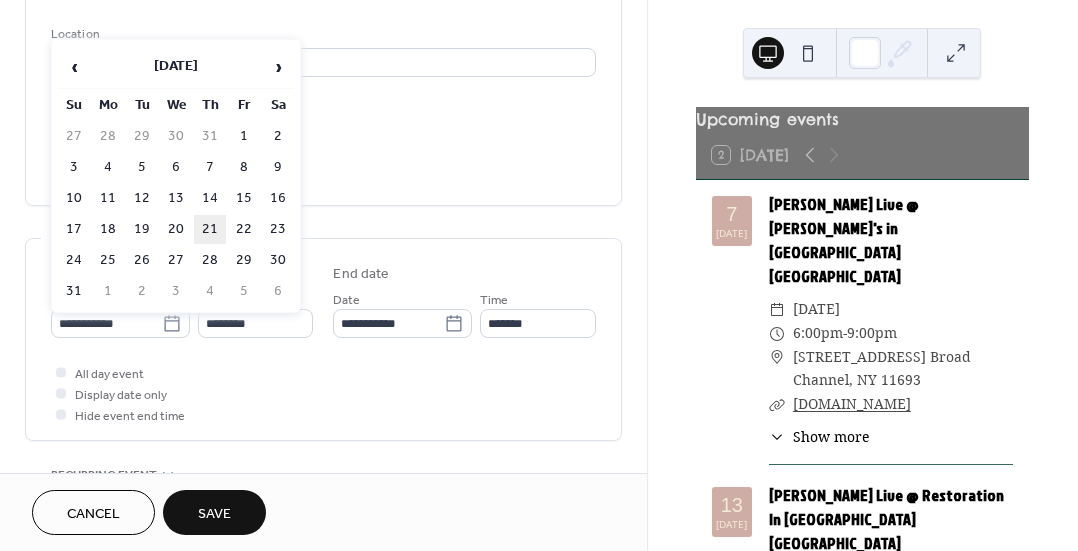 click on "21" at bounding box center (210, 229) 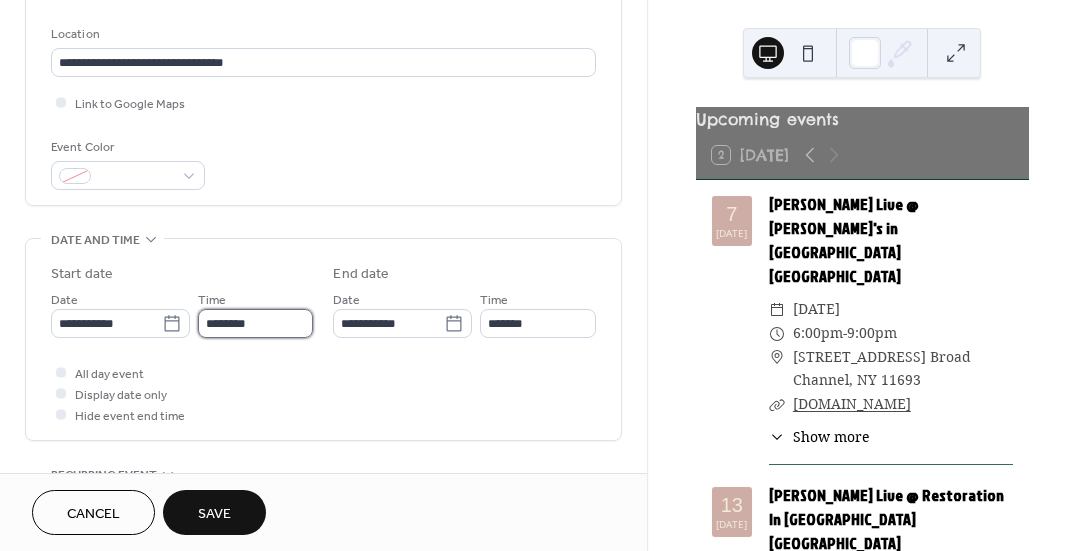 click on "********" at bounding box center [256, 323] 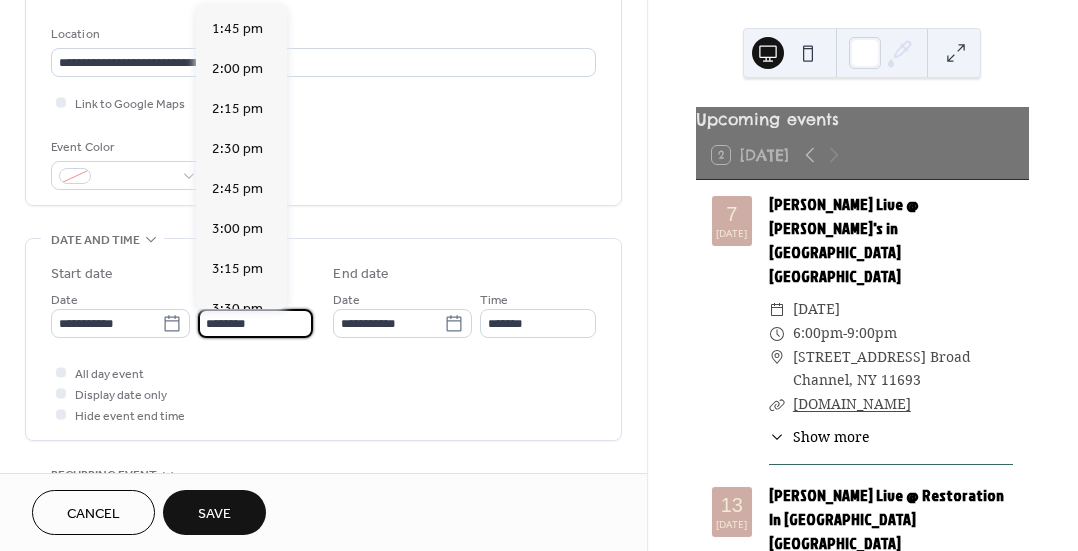 scroll, scrollTop: 2608, scrollLeft: 0, axis: vertical 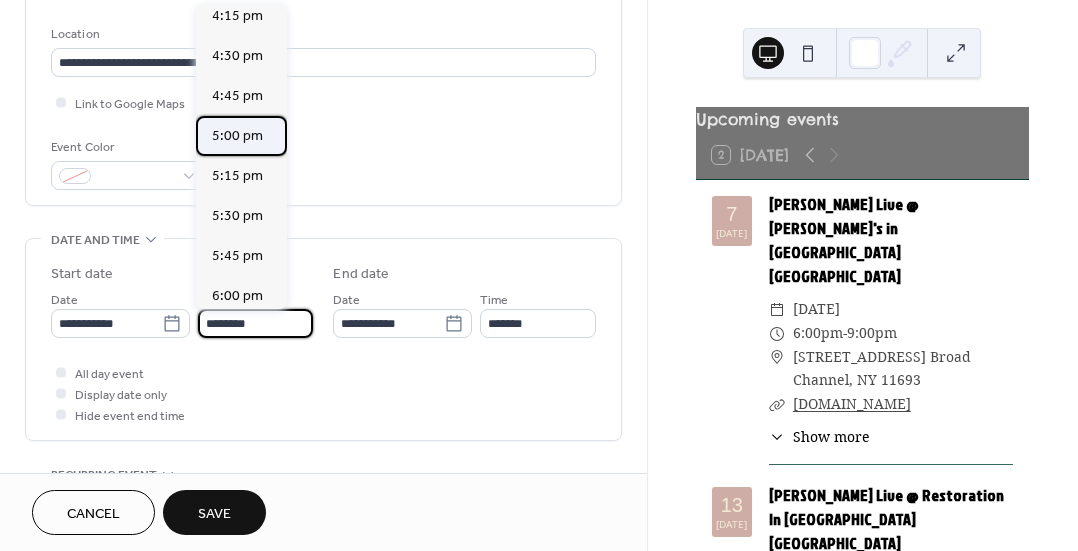 click on "5:00 pm" at bounding box center (237, 136) 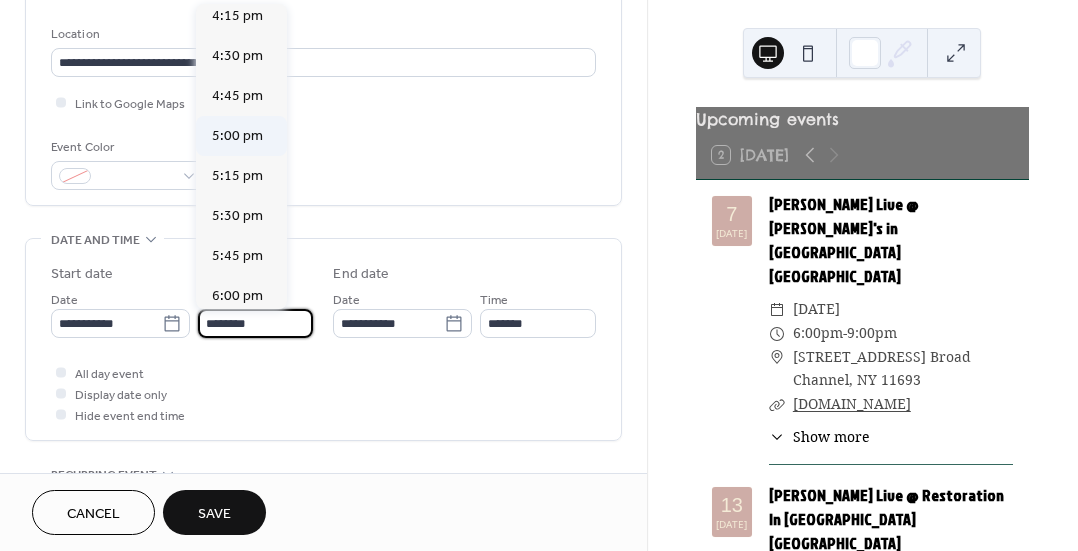 type on "*******" 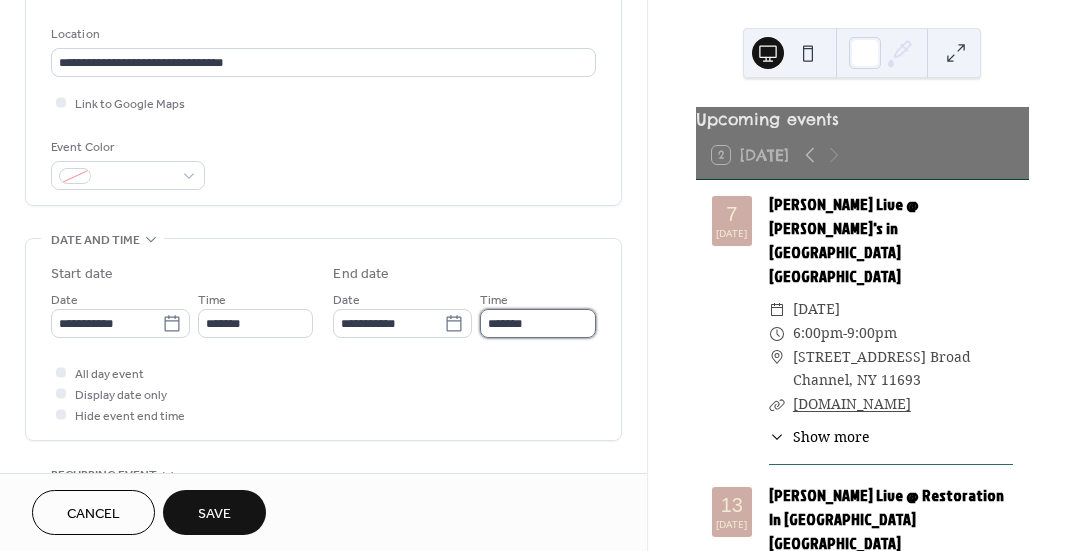 click on "*******" at bounding box center (538, 323) 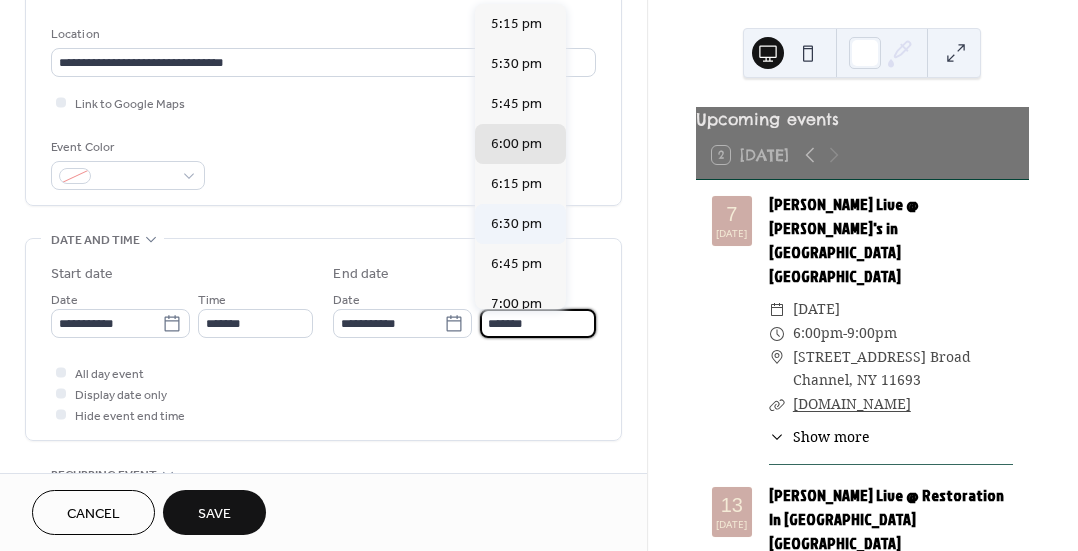 scroll, scrollTop: 304, scrollLeft: 0, axis: vertical 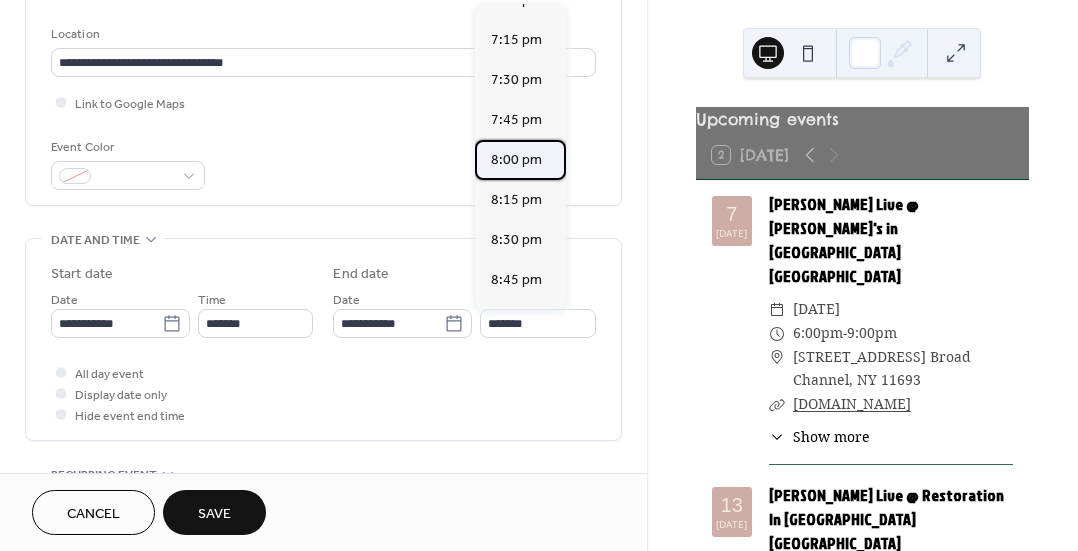 click on "8:00 pm" at bounding box center [516, 160] 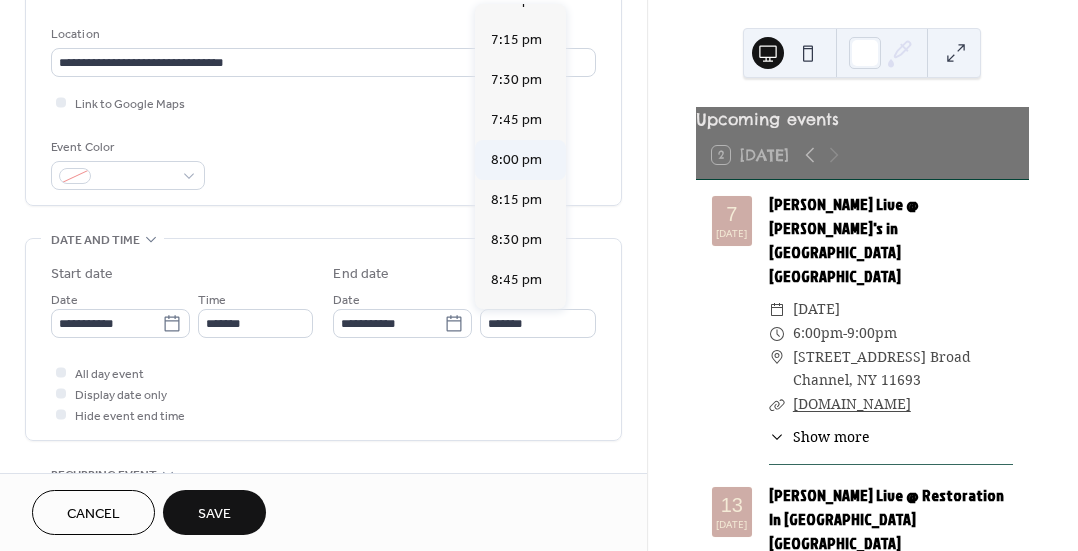 type on "*******" 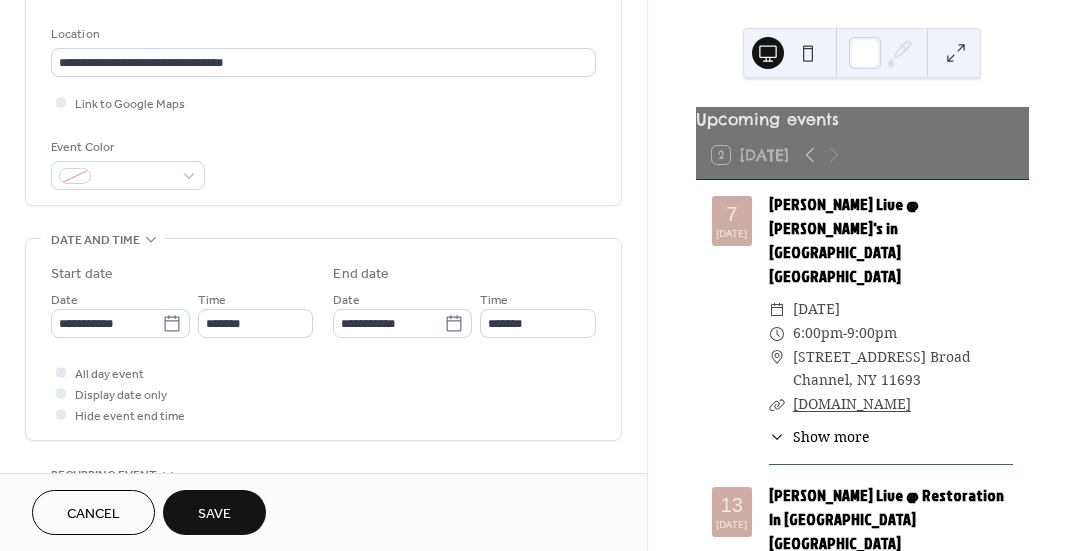 click on "All day event Display date only Hide event end time" at bounding box center [323, 393] 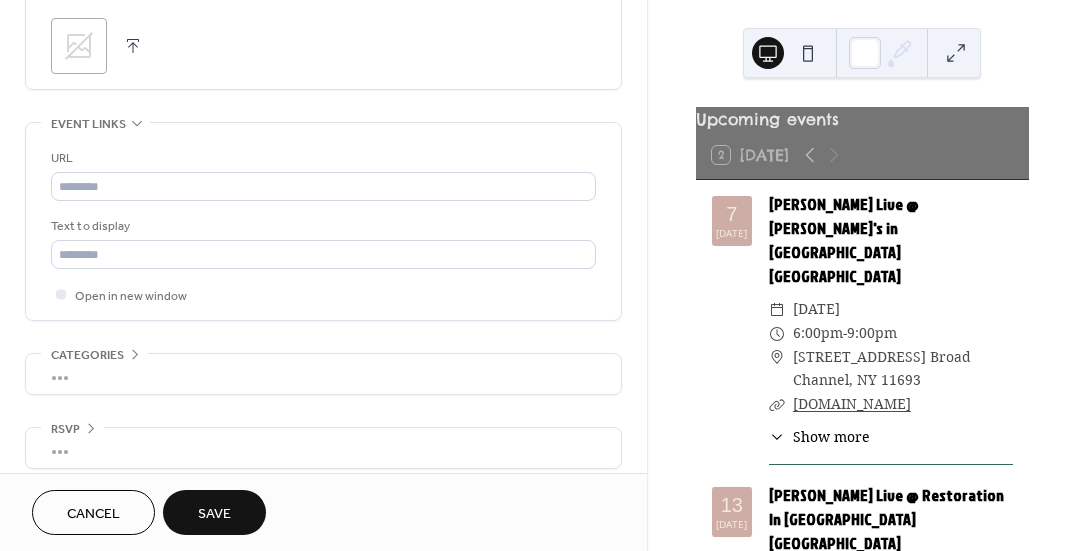 scroll, scrollTop: 1012, scrollLeft: 0, axis: vertical 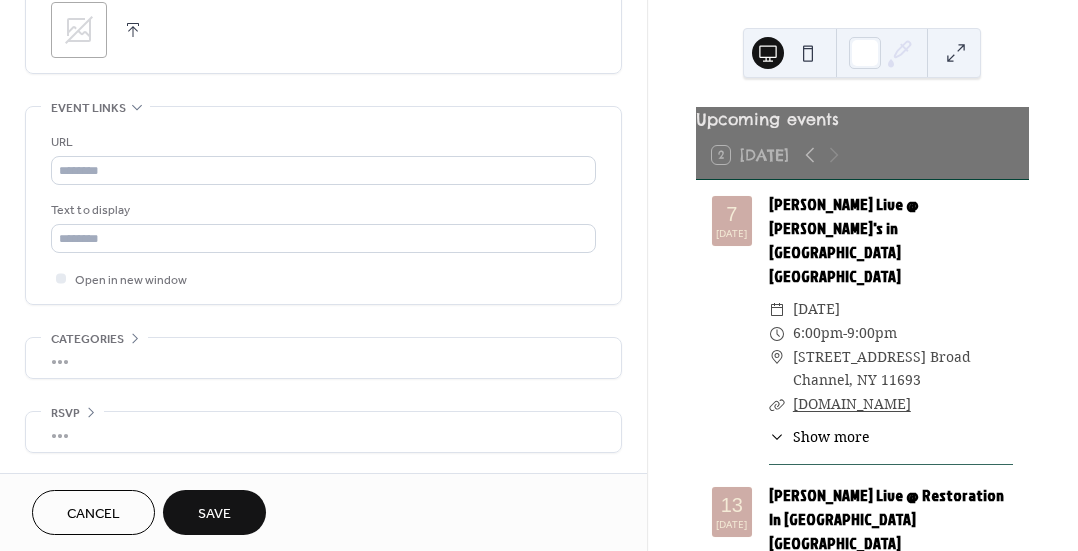click on "Save" at bounding box center (214, 514) 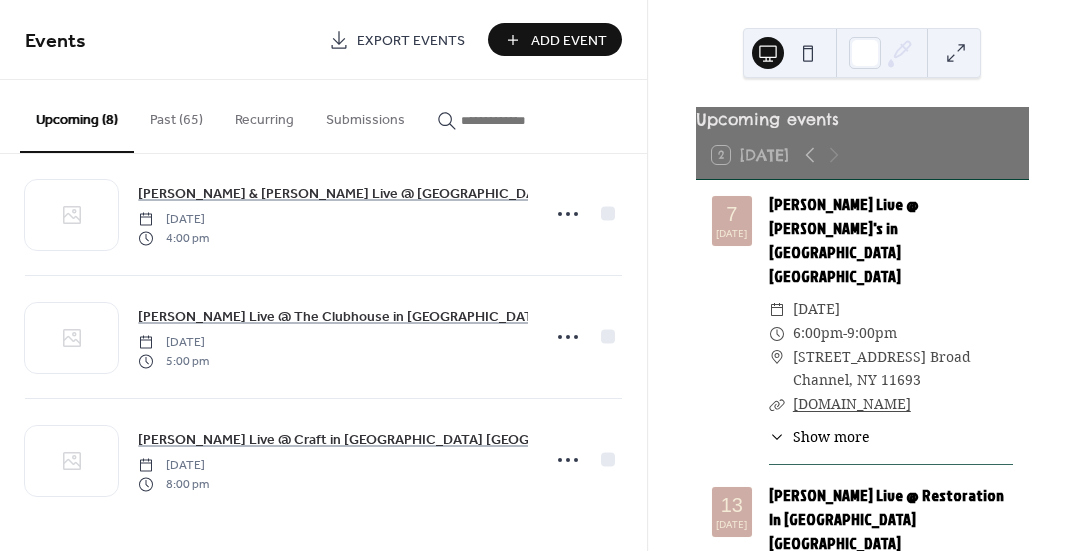 scroll, scrollTop: 646, scrollLeft: 0, axis: vertical 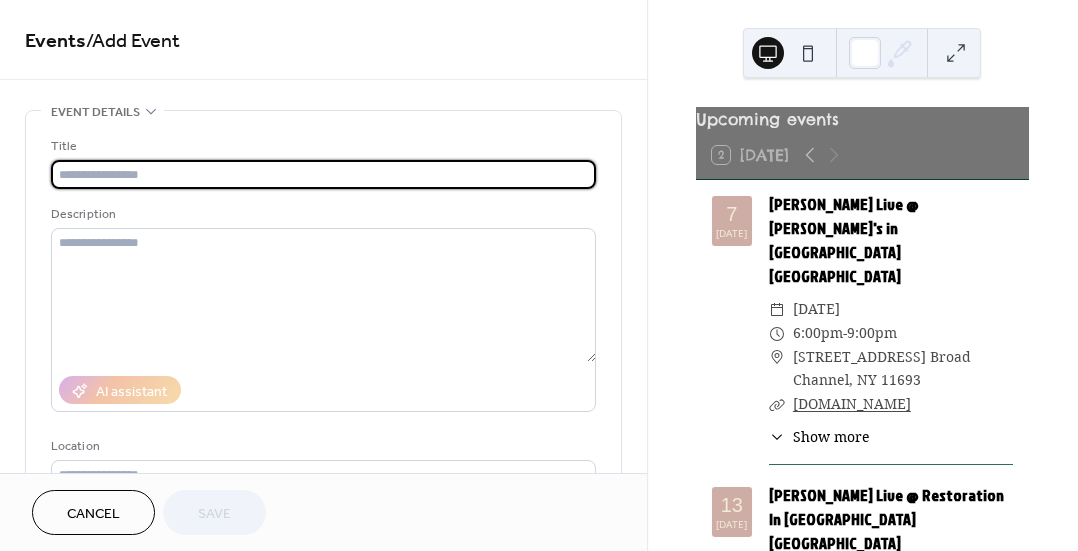 click on "Cancel" at bounding box center [93, 514] 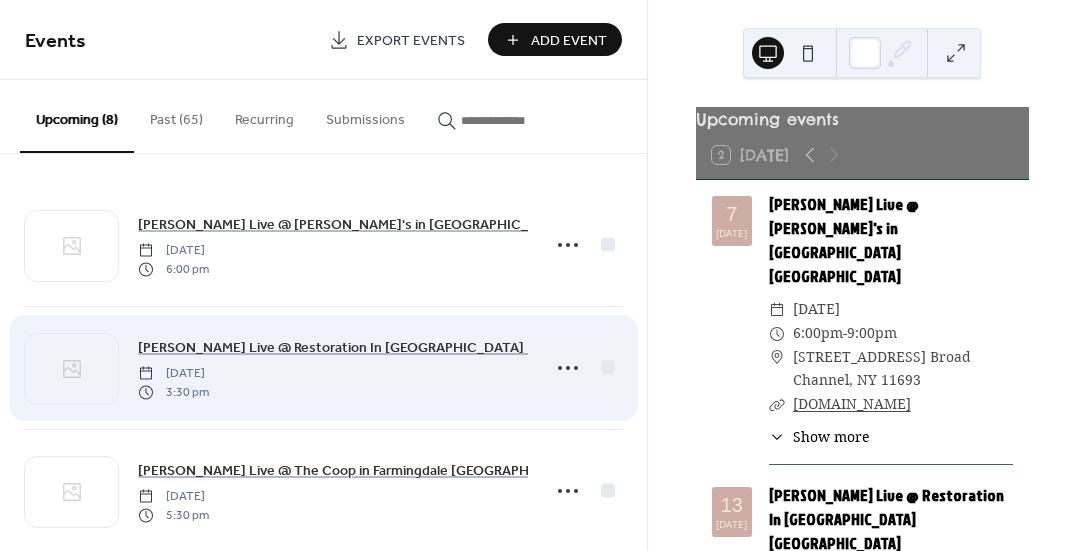 scroll, scrollTop: 646, scrollLeft: 0, axis: vertical 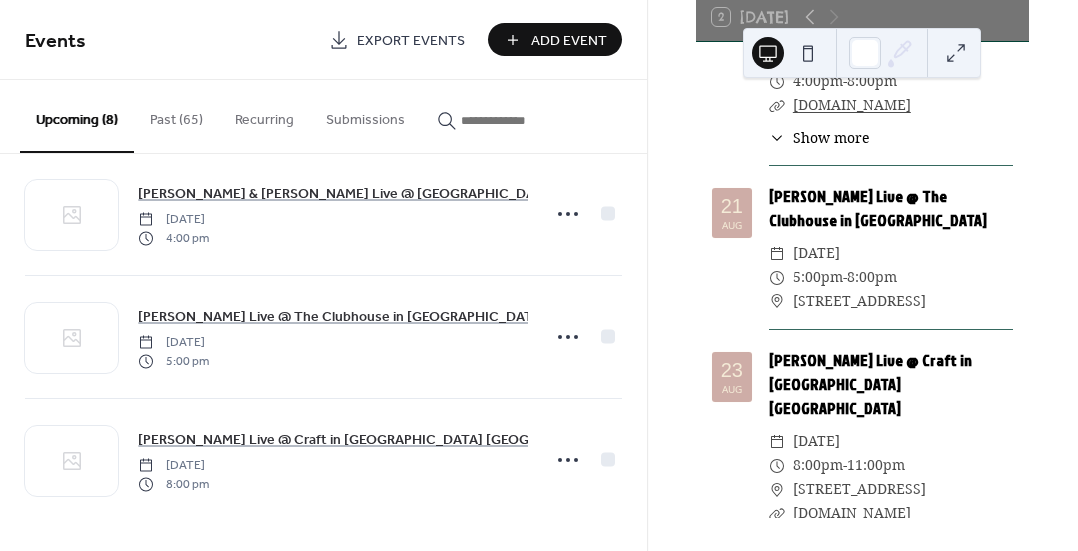 click on "Add Event" at bounding box center [569, 41] 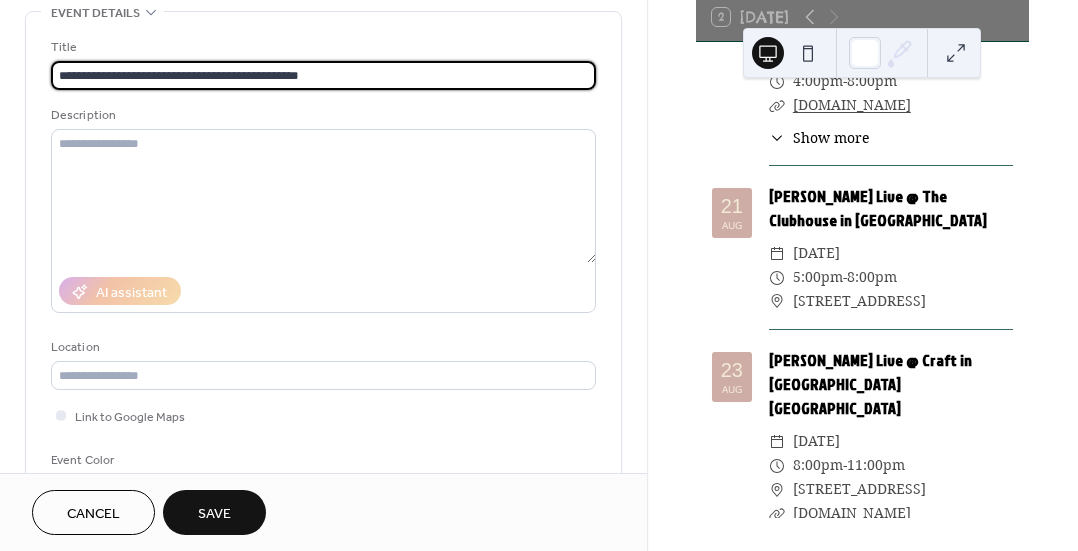 scroll, scrollTop: 143, scrollLeft: 0, axis: vertical 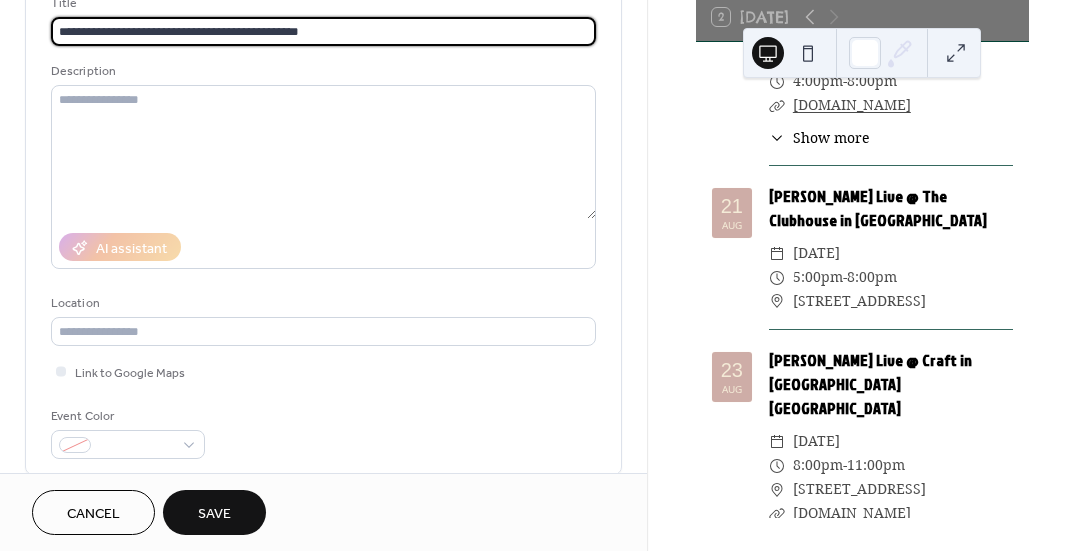 type on "**********" 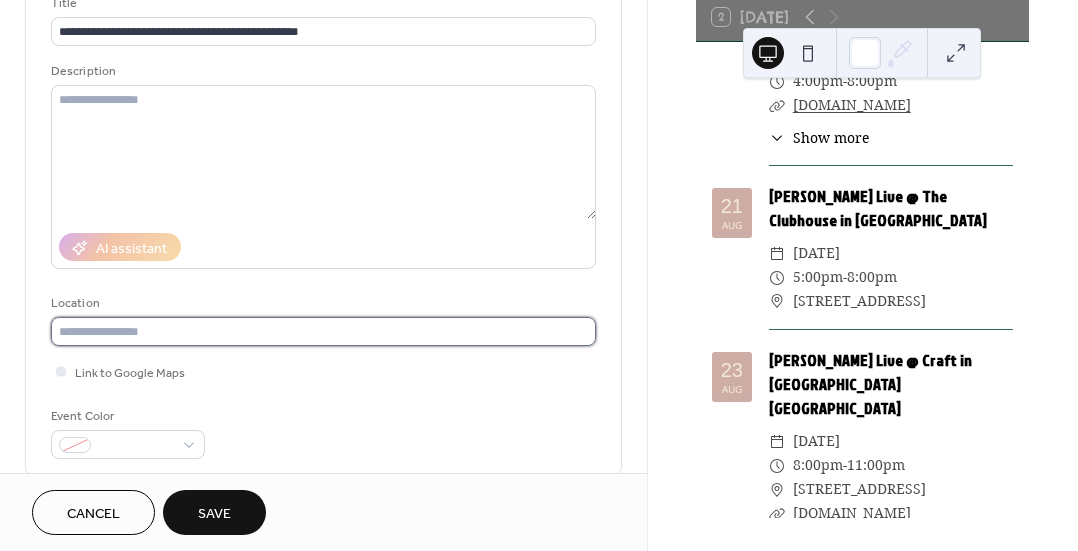click at bounding box center (323, 331) 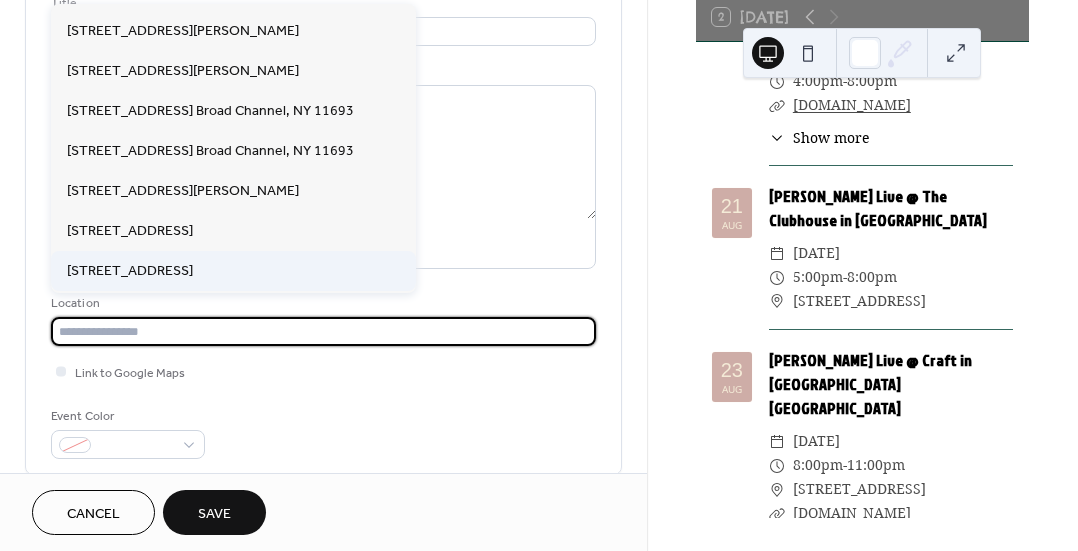scroll, scrollTop: 596, scrollLeft: 0, axis: vertical 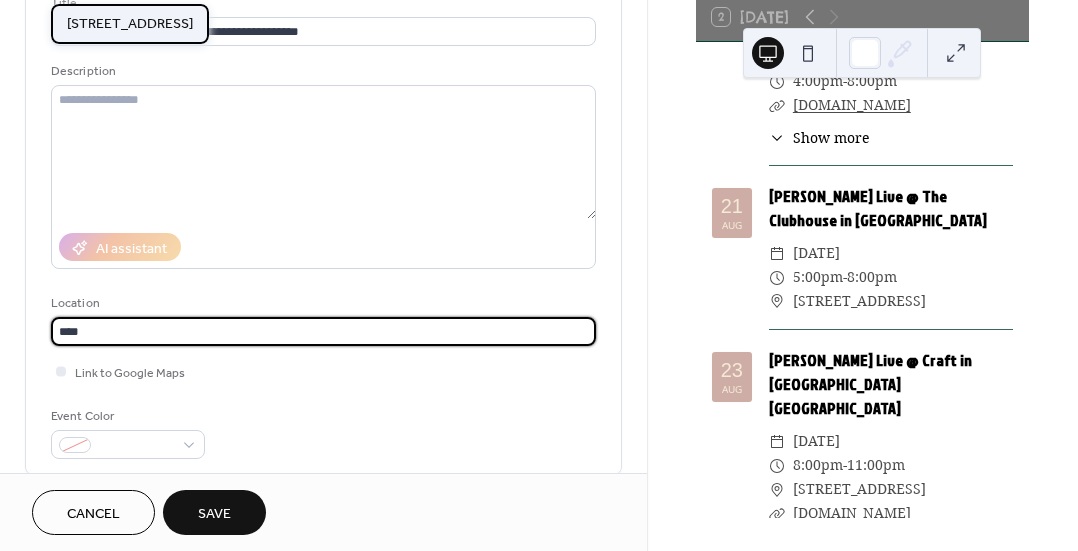 click on "[STREET_ADDRESS]" at bounding box center [130, 24] 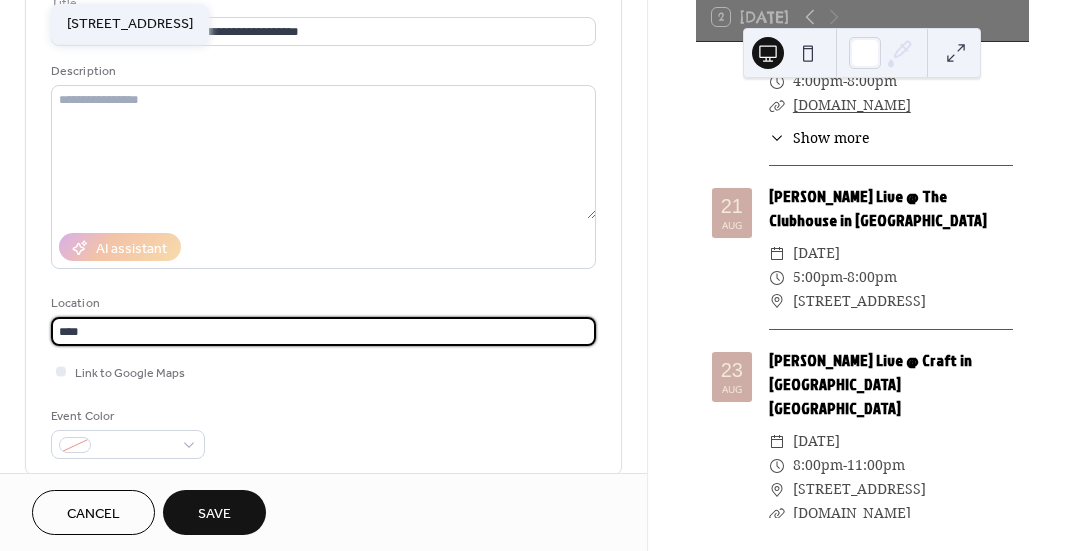 type on "**********" 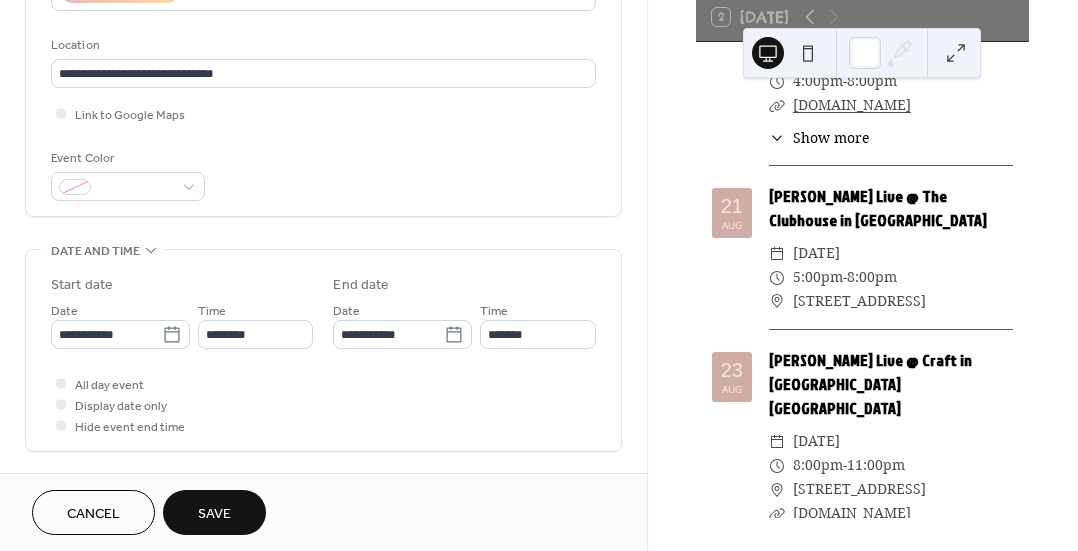 scroll, scrollTop: 499, scrollLeft: 0, axis: vertical 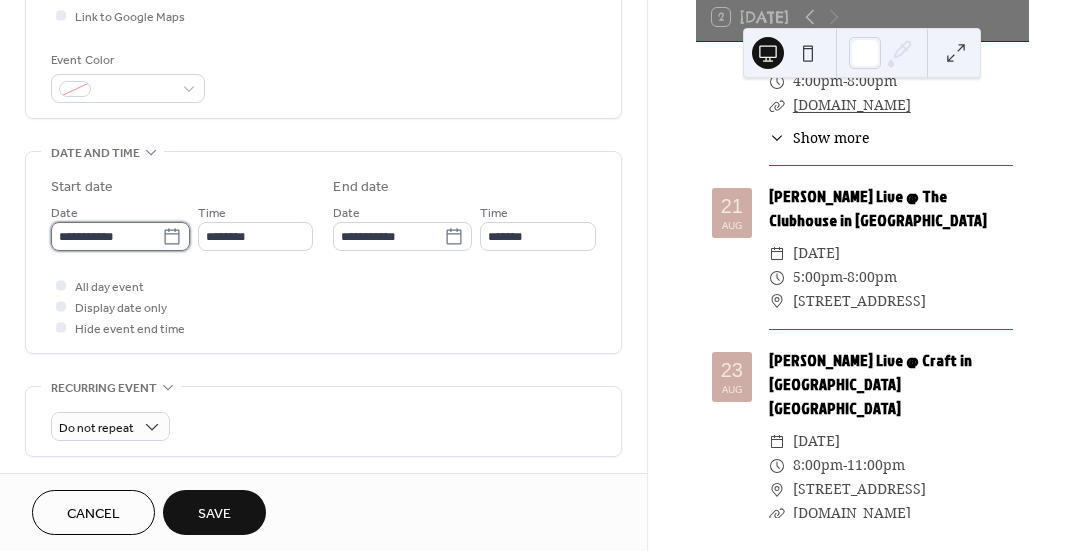 click on "**********" at bounding box center [106, 236] 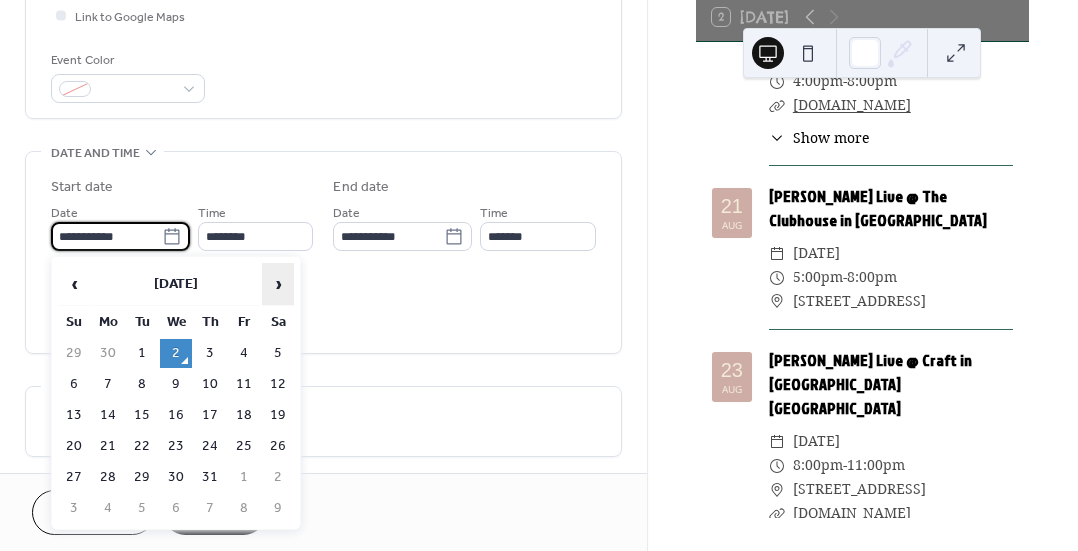 click on "›" at bounding box center [278, 284] 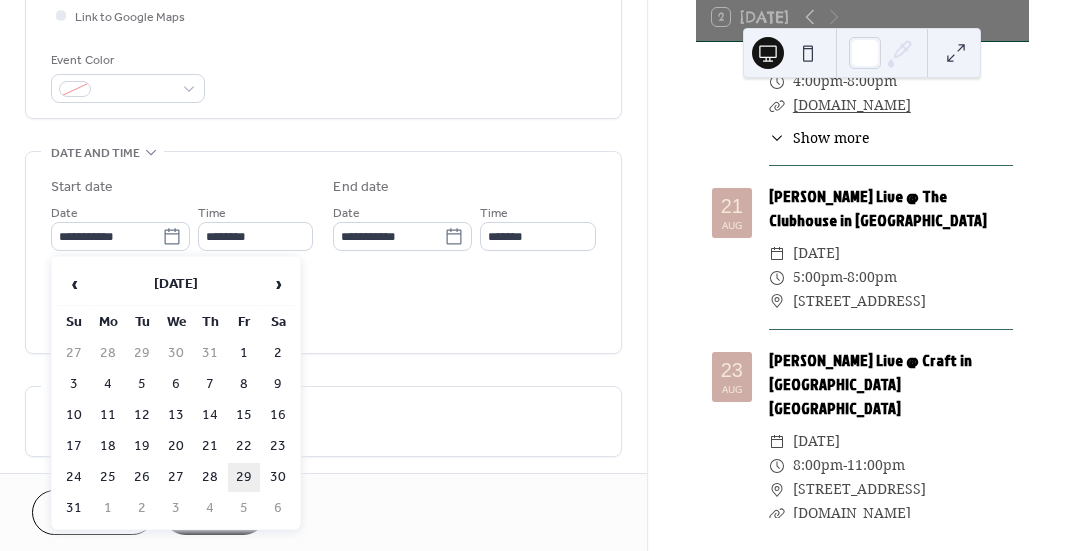 click on "29" at bounding box center [244, 477] 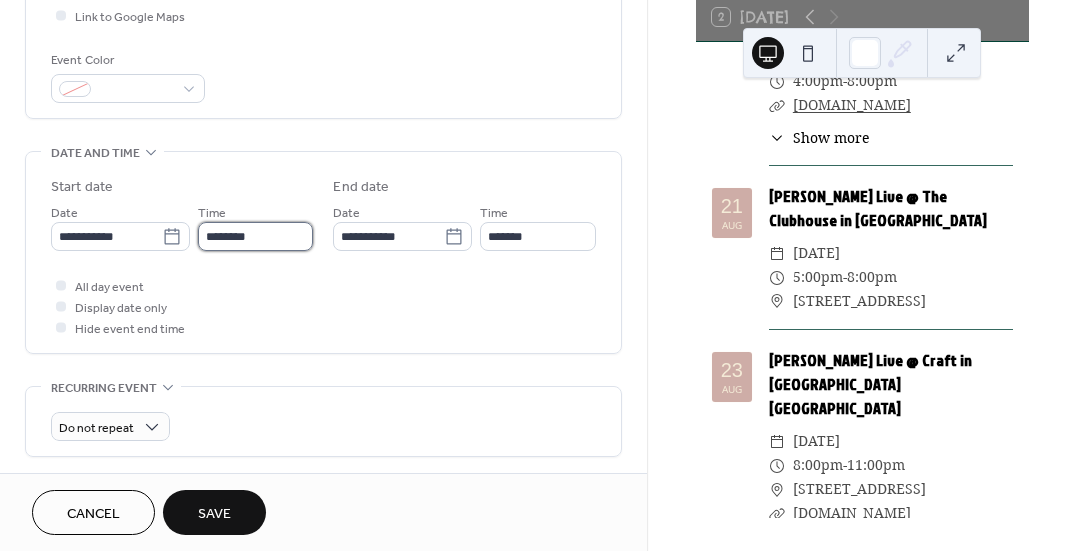 click on "********" at bounding box center (256, 236) 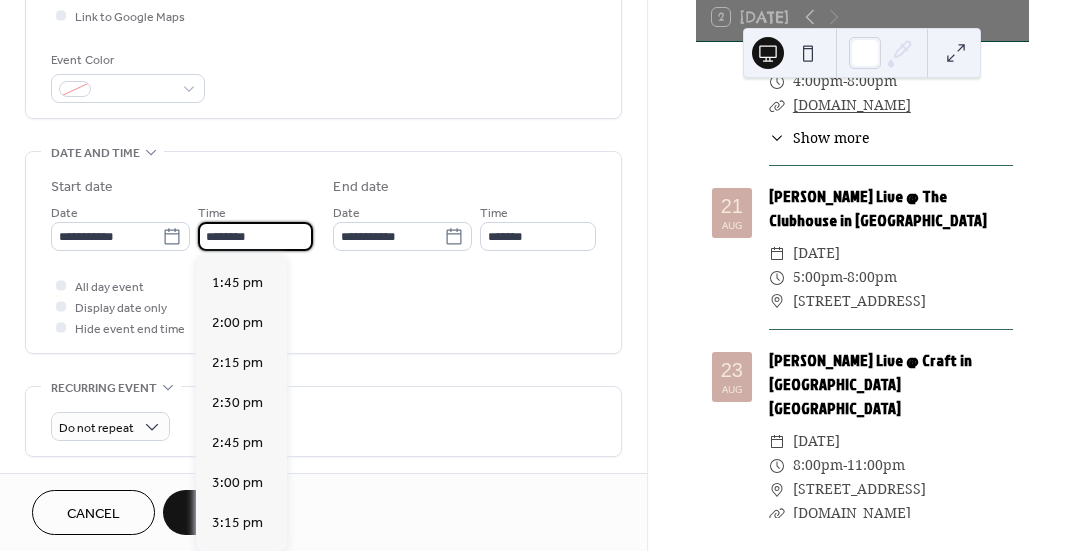 scroll, scrollTop: 2608, scrollLeft: 0, axis: vertical 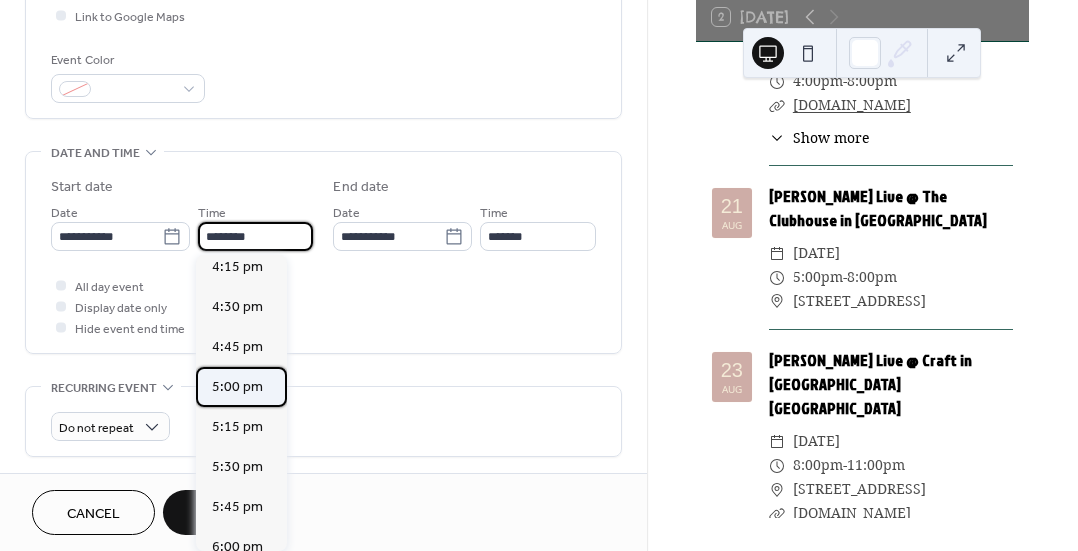 click on "5:00 pm" at bounding box center (237, 387) 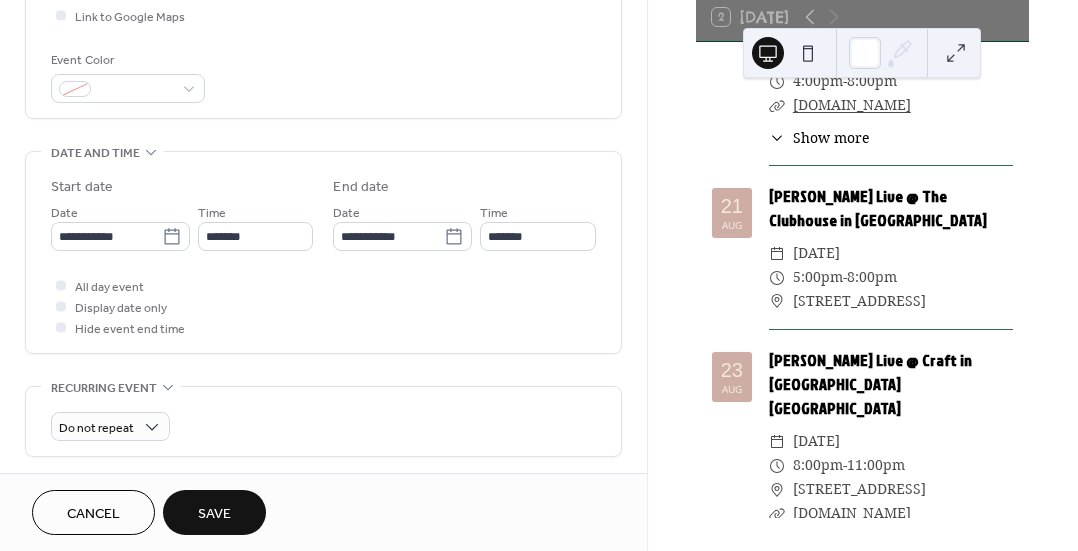 type on "*******" 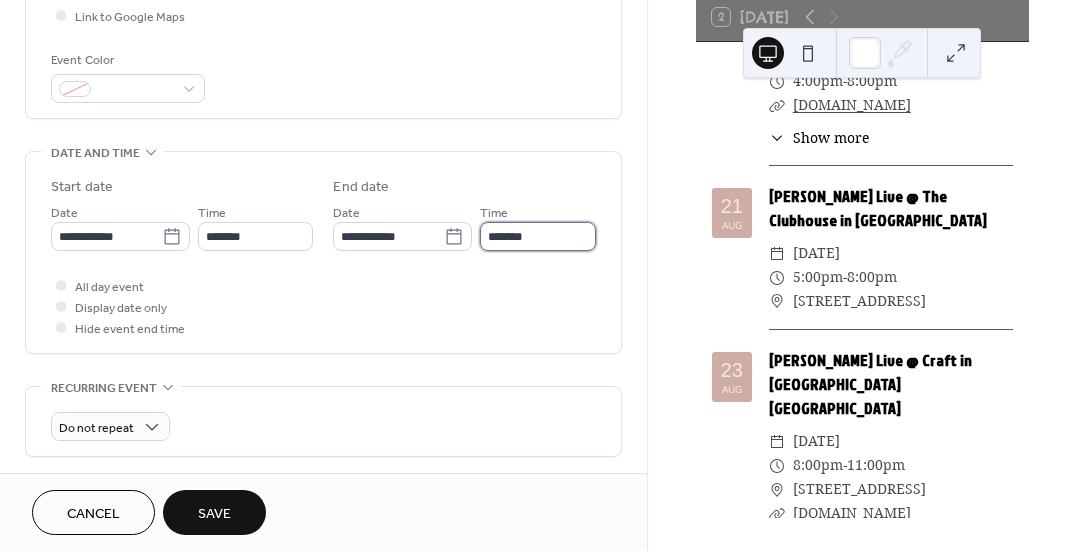 click on "*******" at bounding box center (538, 236) 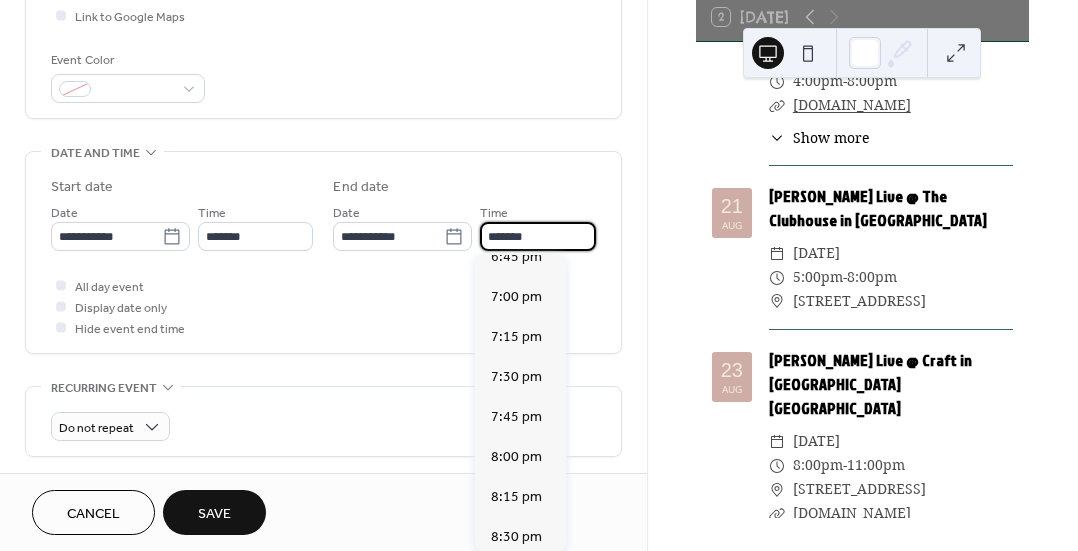 scroll, scrollTop: 332, scrollLeft: 0, axis: vertical 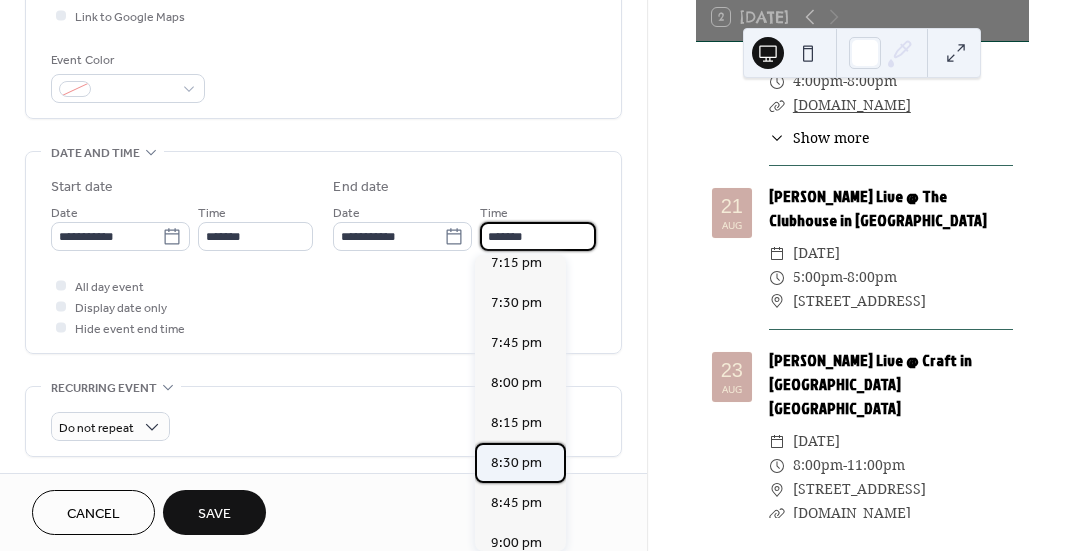 click on "8:30 pm" at bounding box center [516, 463] 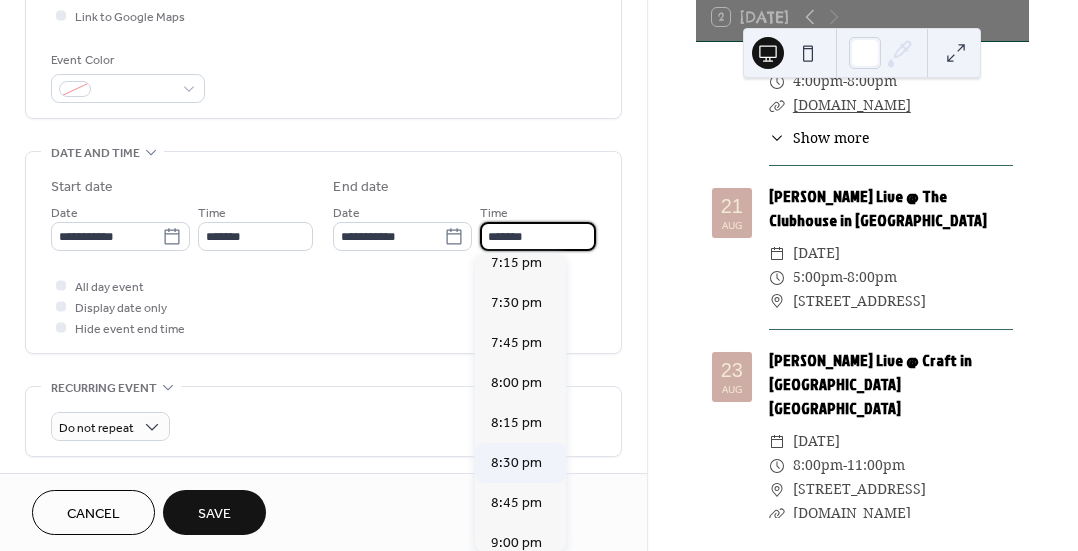 type on "*******" 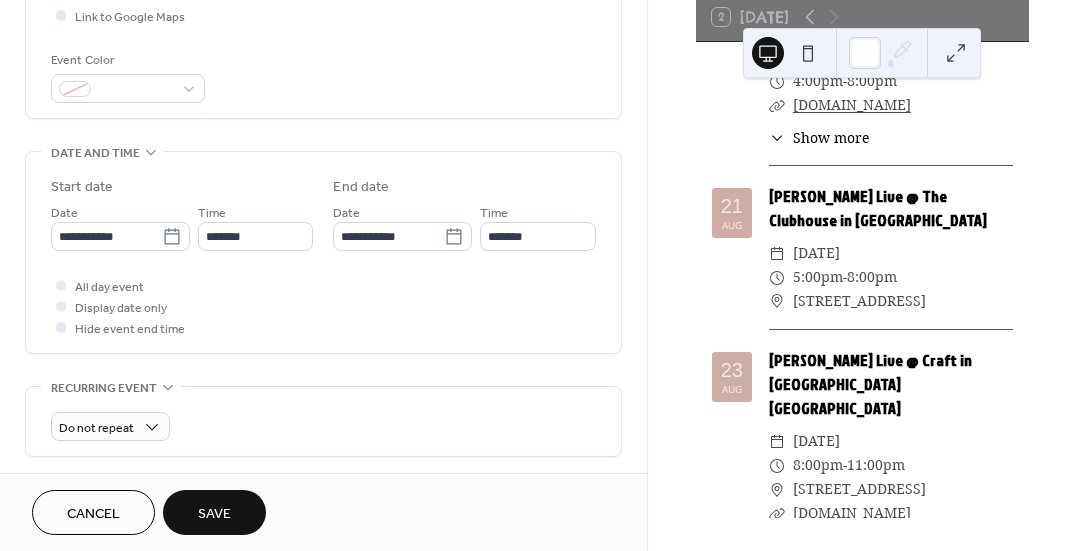 scroll, scrollTop: 1012, scrollLeft: 0, axis: vertical 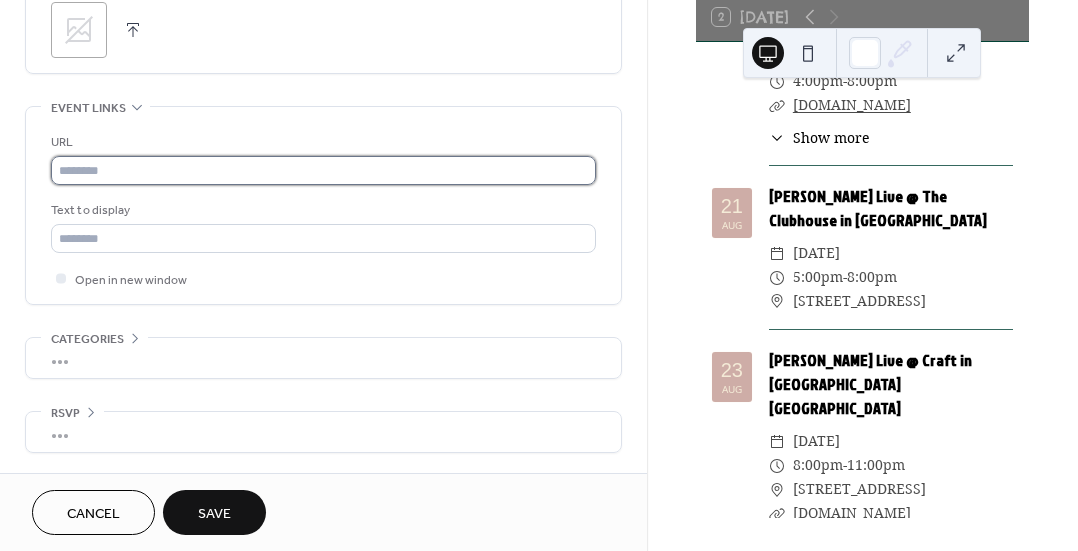 click at bounding box center (323, 170) 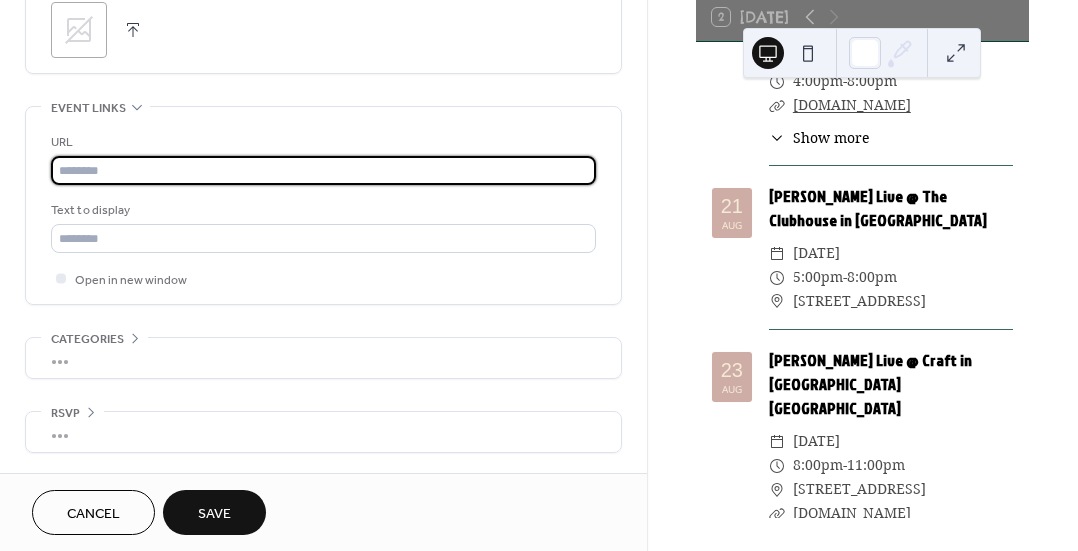 click at bounding box center (323, 170) 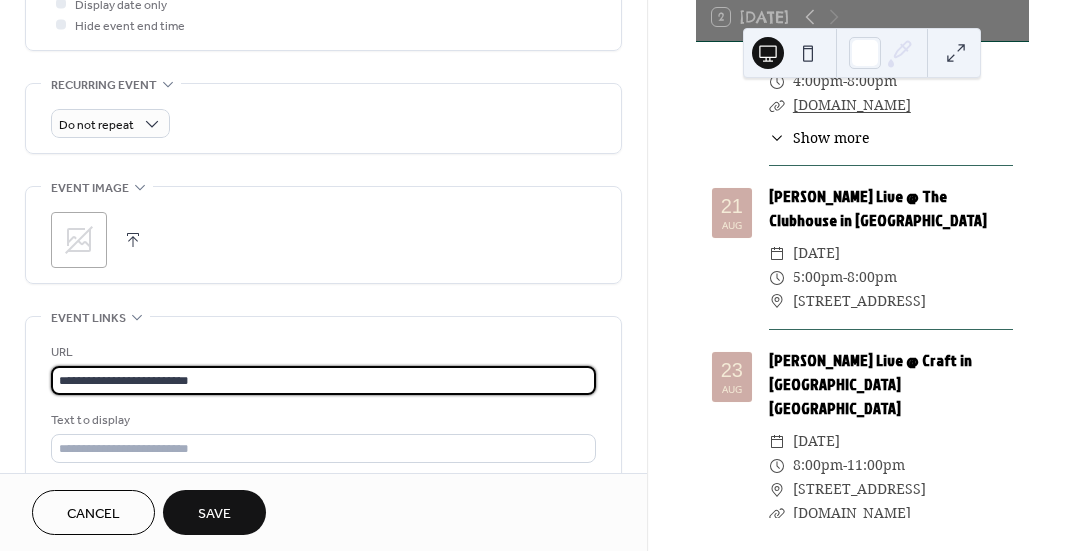 scroll, scrollTop: 1012, scrollLeft: 0, axis: vertical 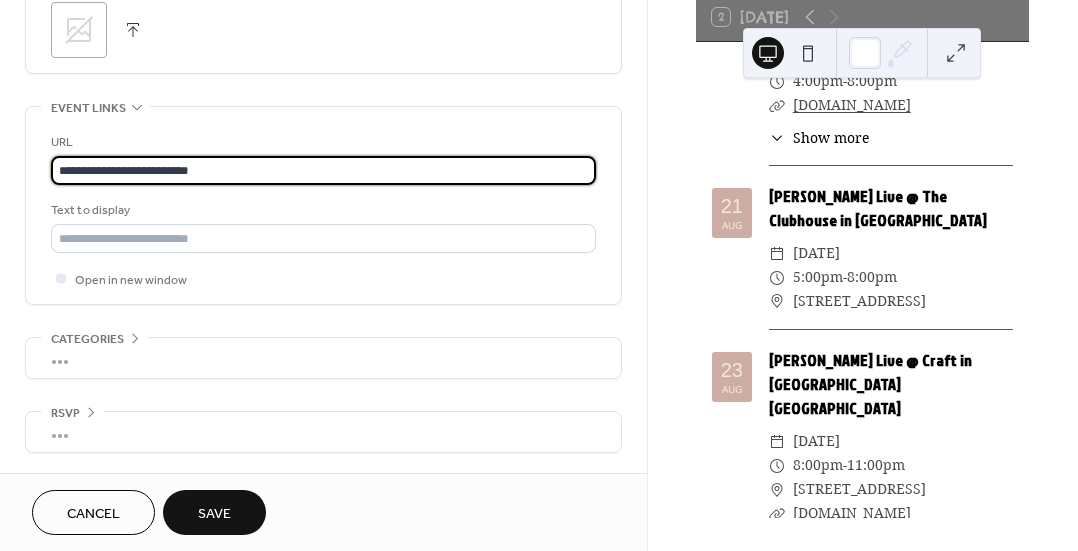 type on "**********" 